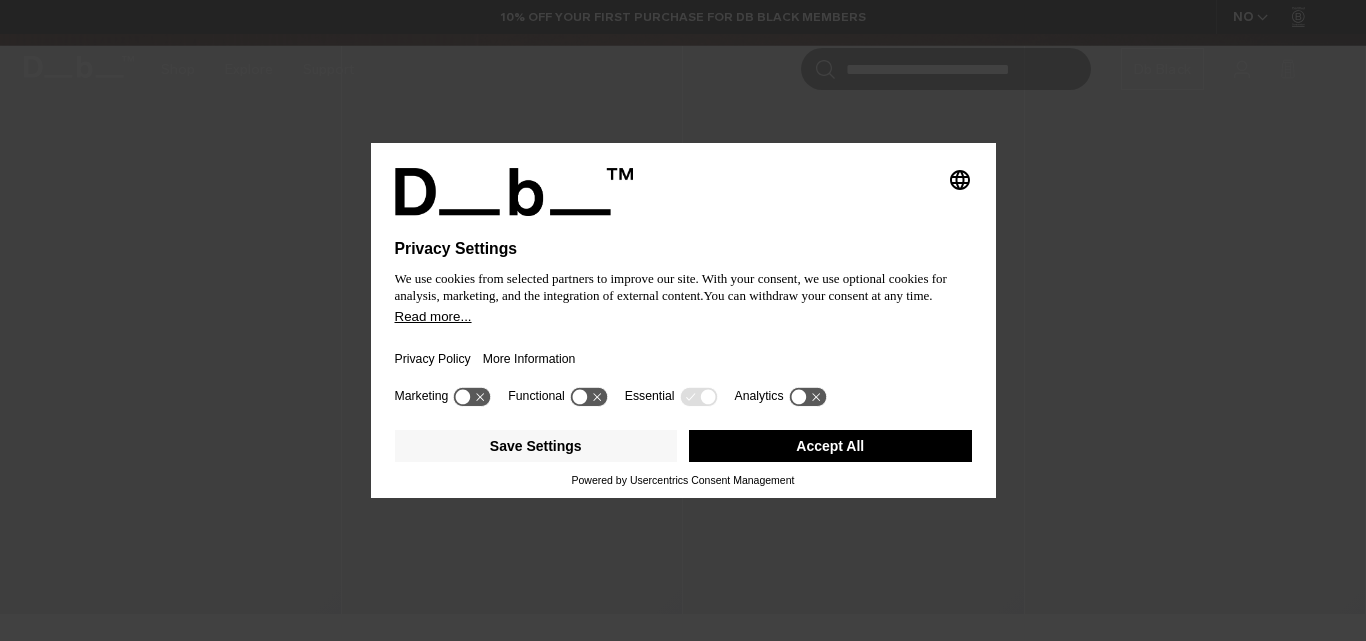 scroll, scrollTop: 0, scrollLeft: 0, axis: both 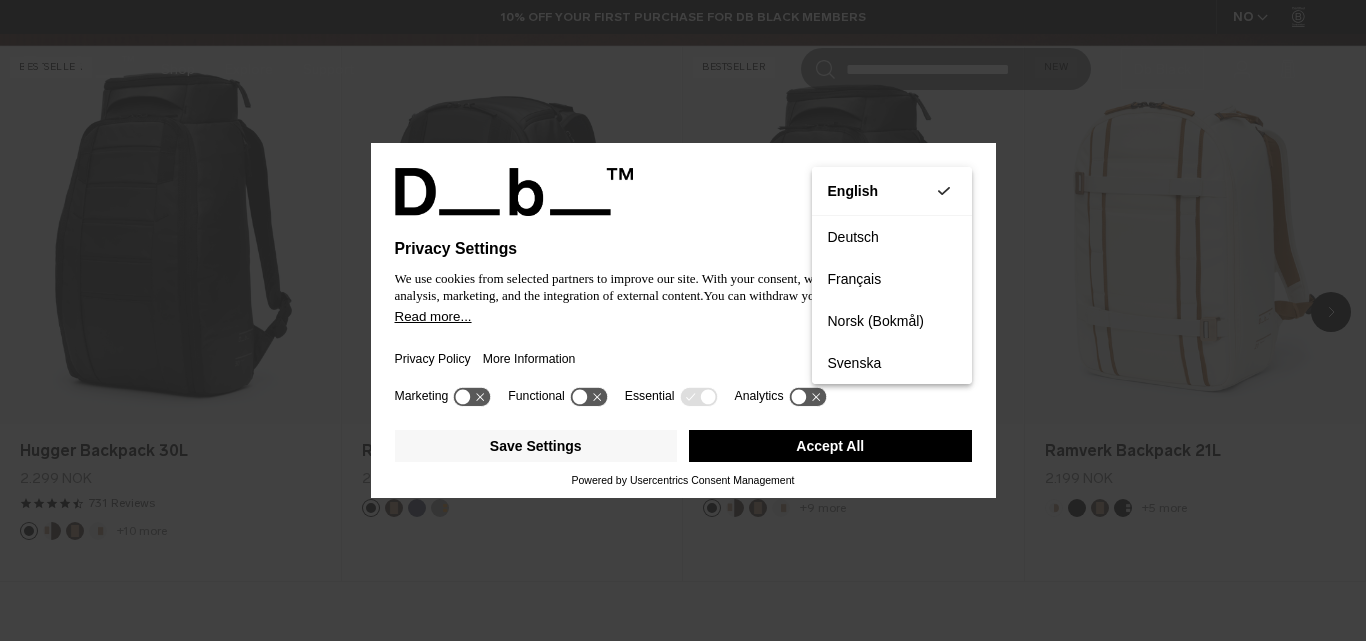 click on "Privacy Settings We use cookies from selected partners to improve our site. With your consent, we use optional cookies for analysis, marketing, and the integration of external content.  You can withdraw your consent at any time. Read more... Privacy Policy More Information Marketing Functional Essential Analytics Save Settings Accept All Powered by   Usercentrics Consent Management" at bounding box center [683, 320] 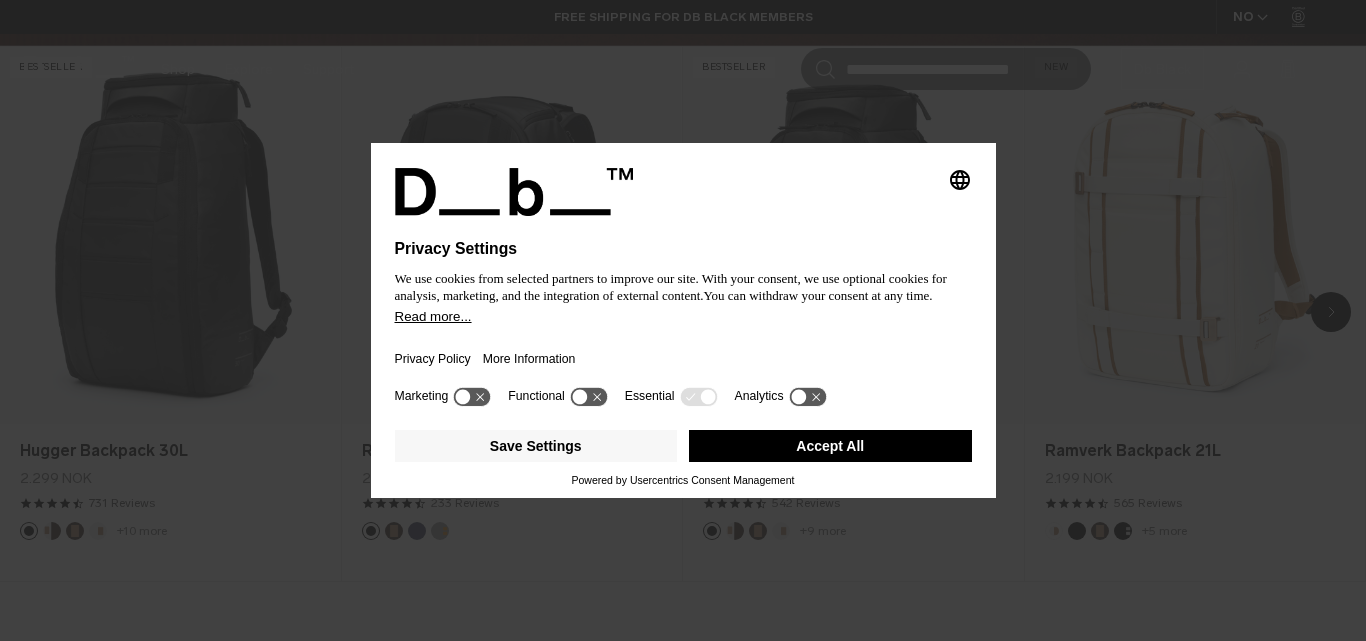click on "Accept All" at bounding box center (830, 446) 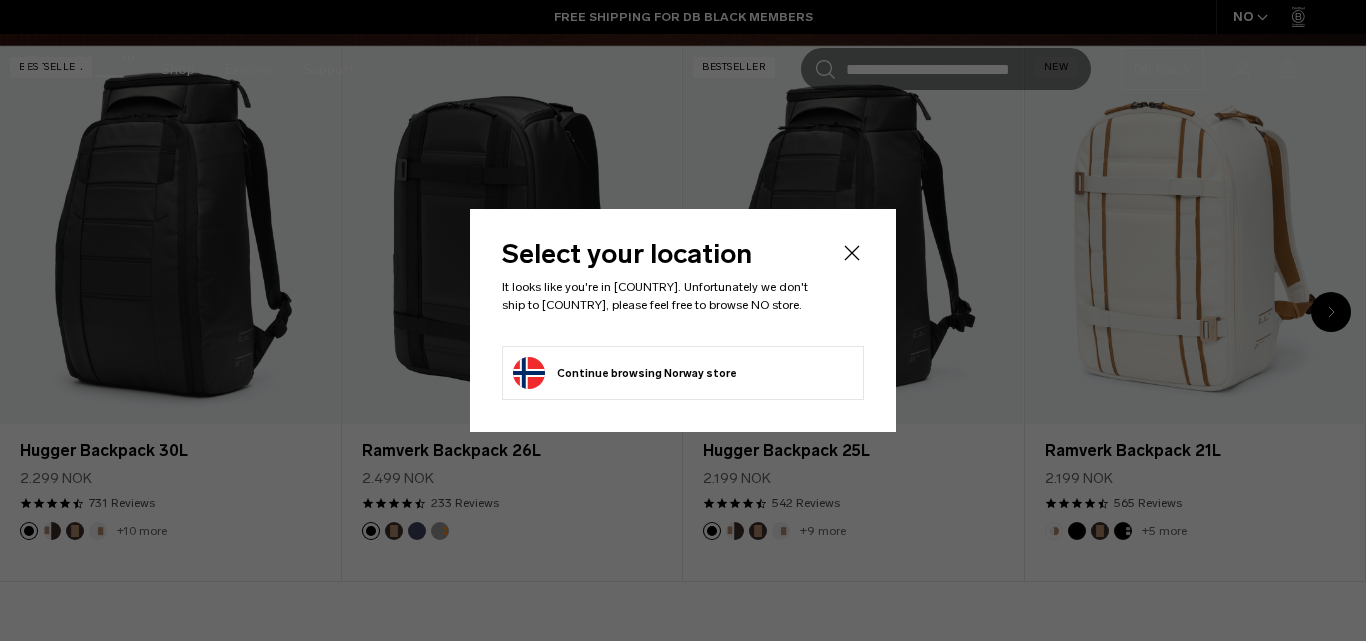 click on "Continue browsing Norway store
Continue shopping in Norway" 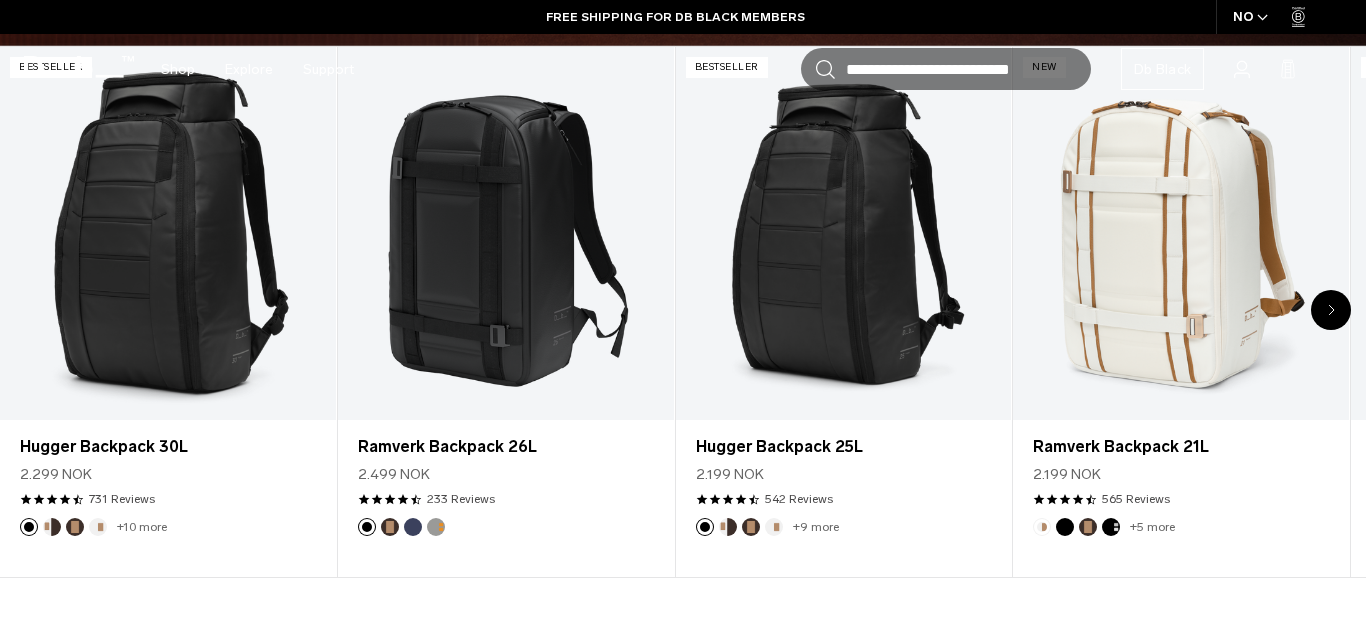 click on "Continue browsing Norway store
Continue shopping in Norway" 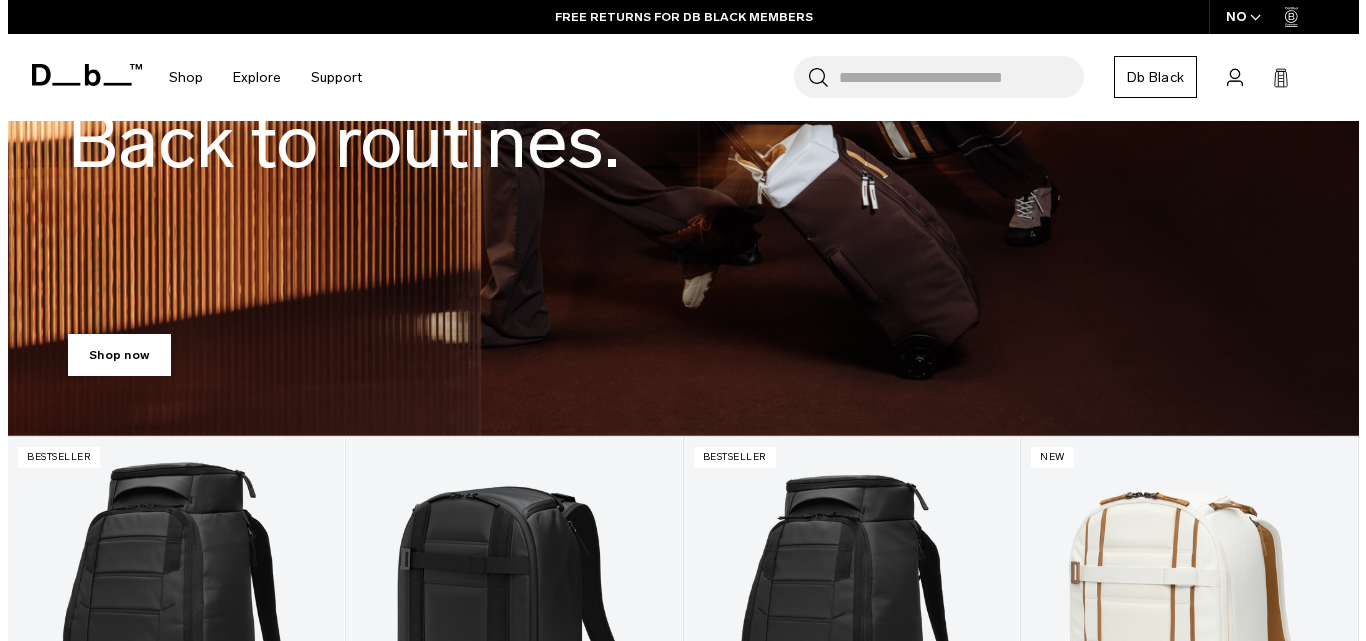 scroll, scrollTop: 0, scrollLeft: 0, axis: both 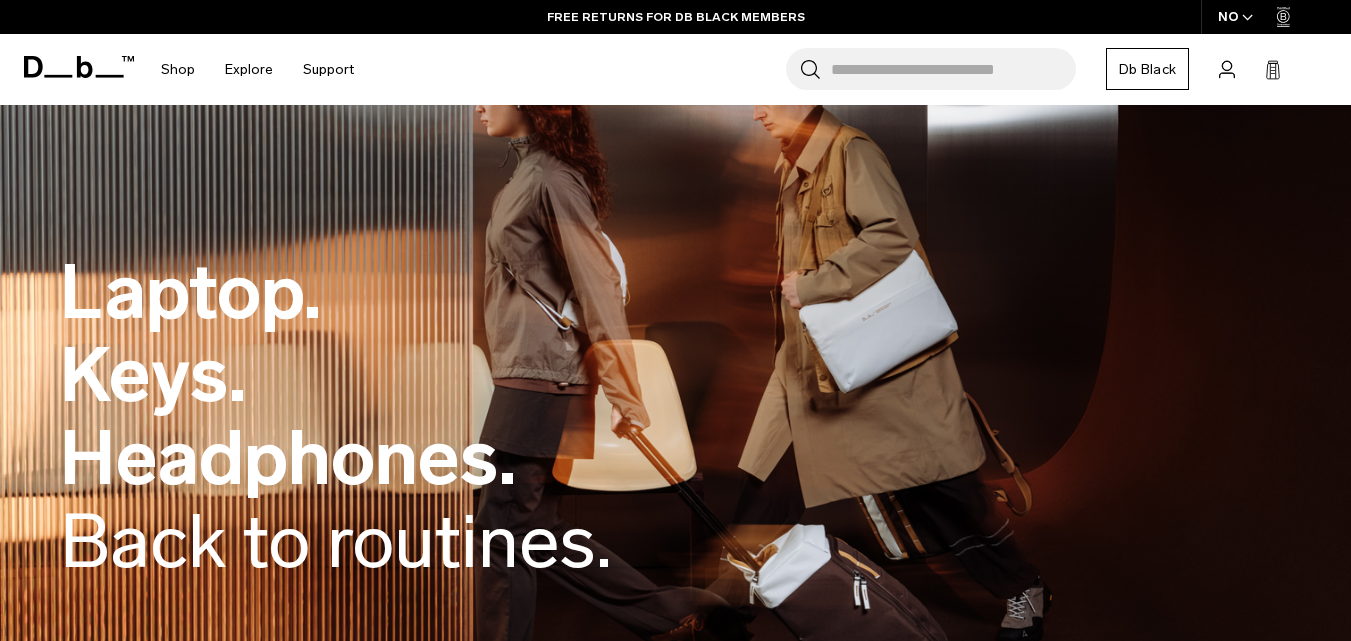 click on "NO" at bounding box center (1236, 17) 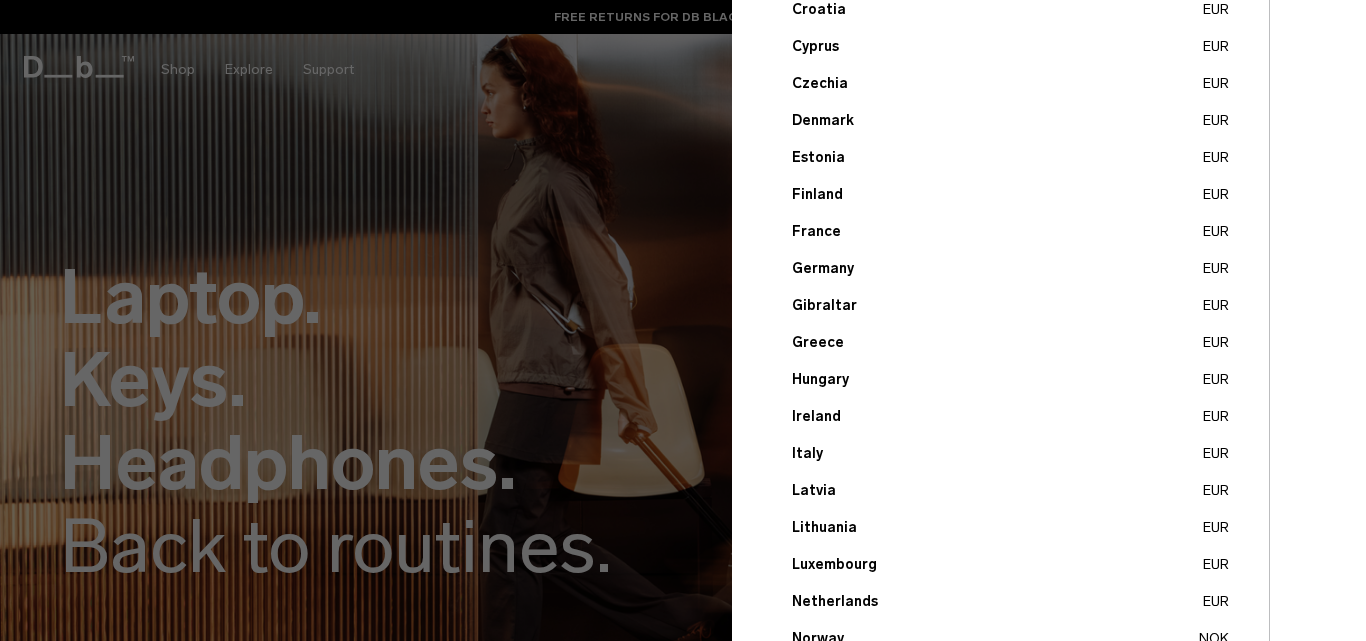 scroll, scrollTop: 834, scrollLeft: 0, axis: vertical 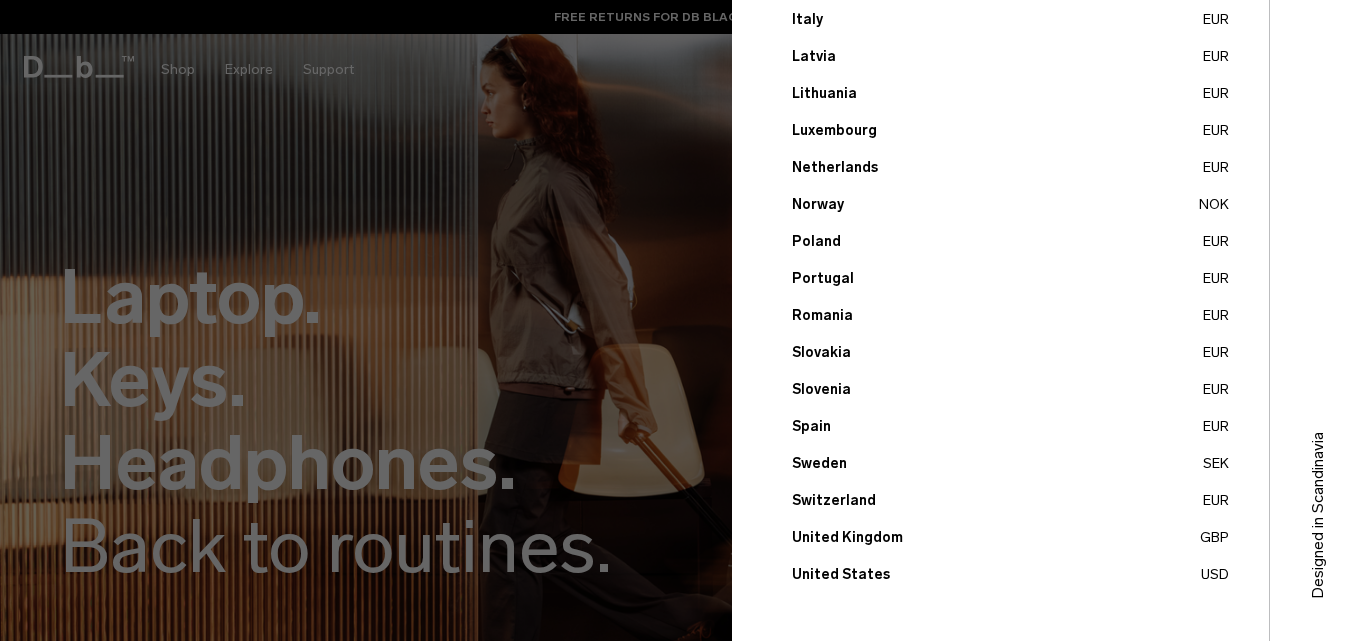 click on "United States
USD" at bounding box center [1010, 574] 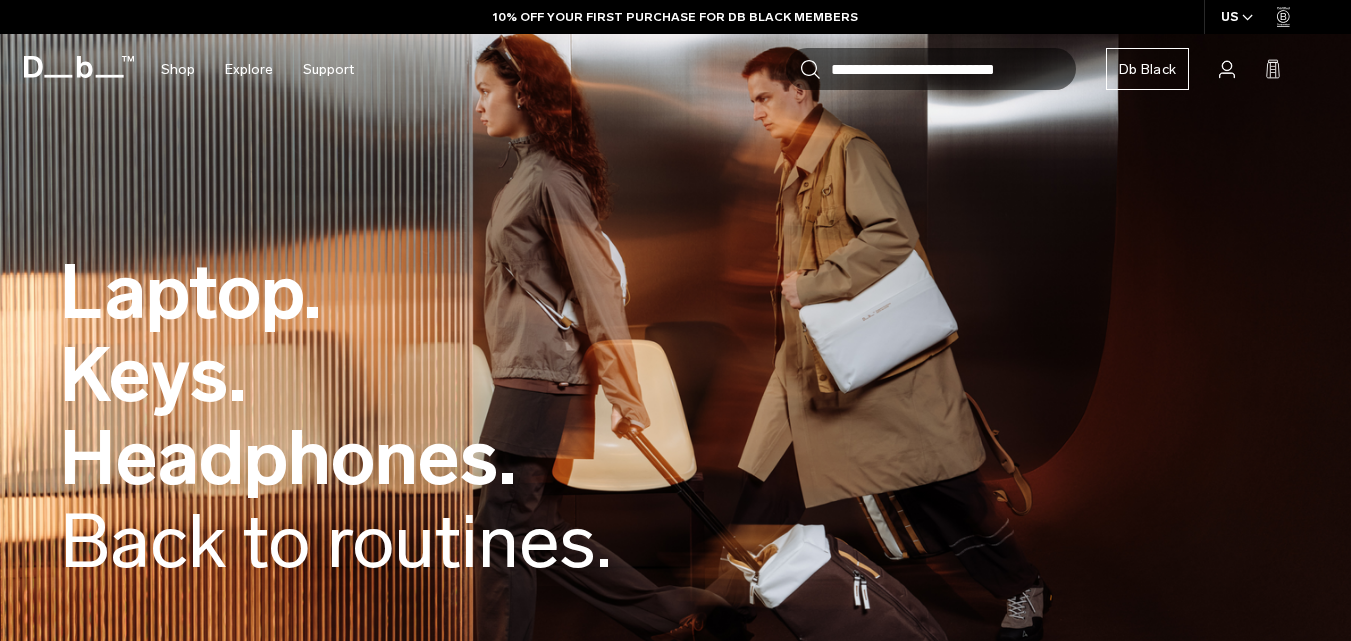 scroll, scrollTop: 0, scrollLeft: 0, axis: both 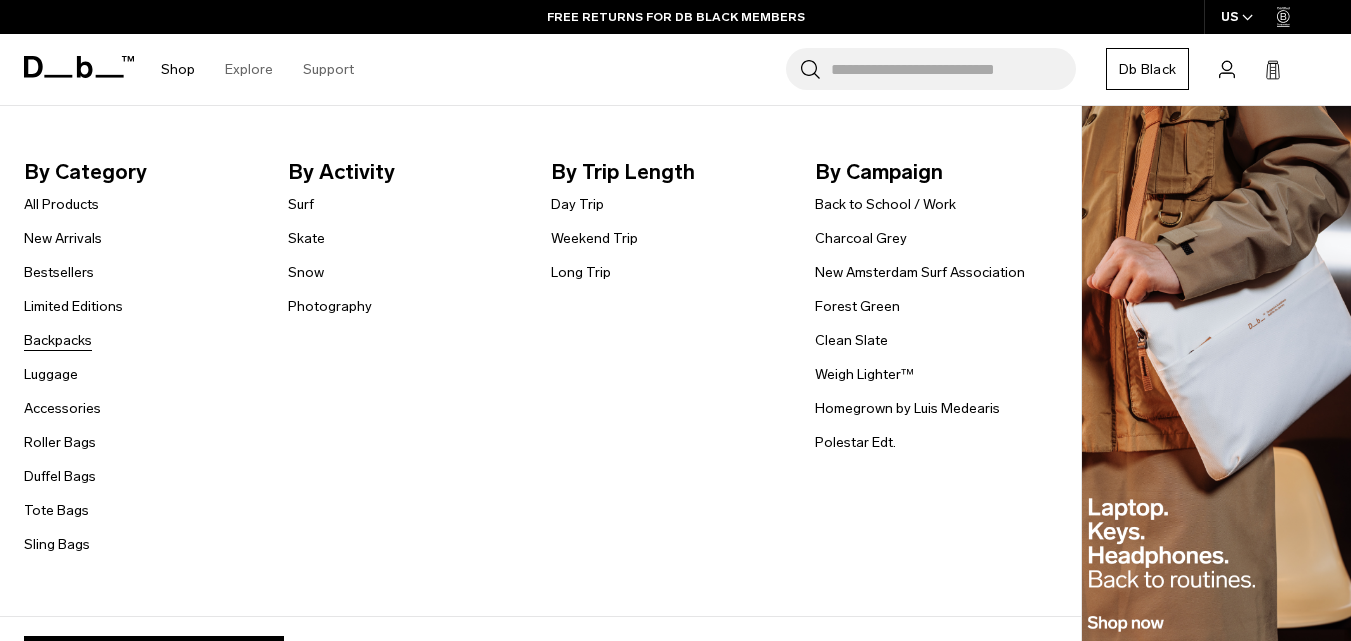 click on "Backpacks" at bounding box center [58, 340] 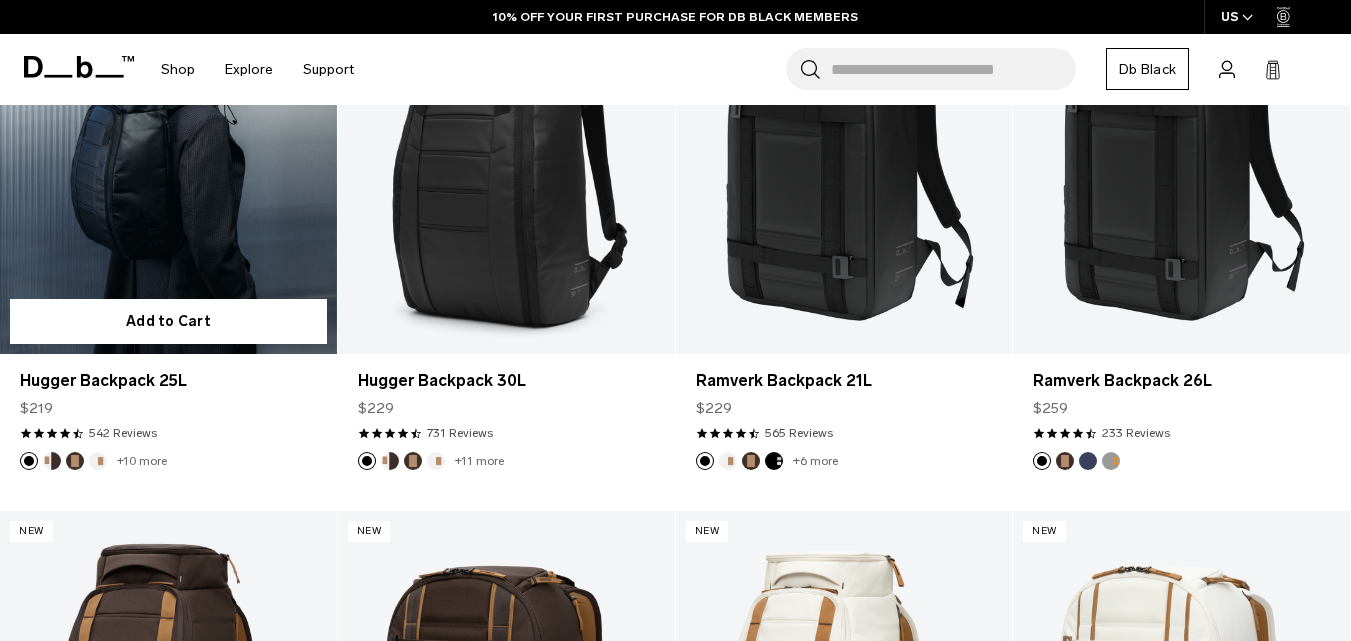 scroll, scrollTop: 500, scrollLeft: 0, axis: vertical 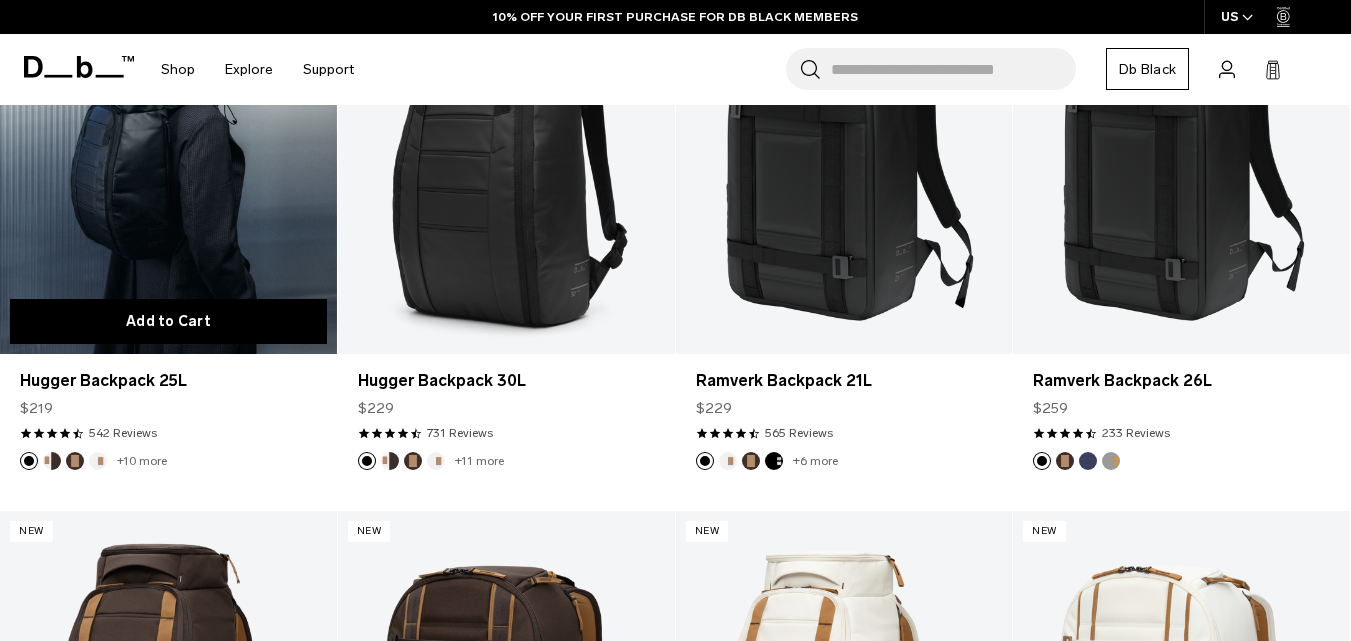 click on "Add to Cart" at bounding box center [168, 321] 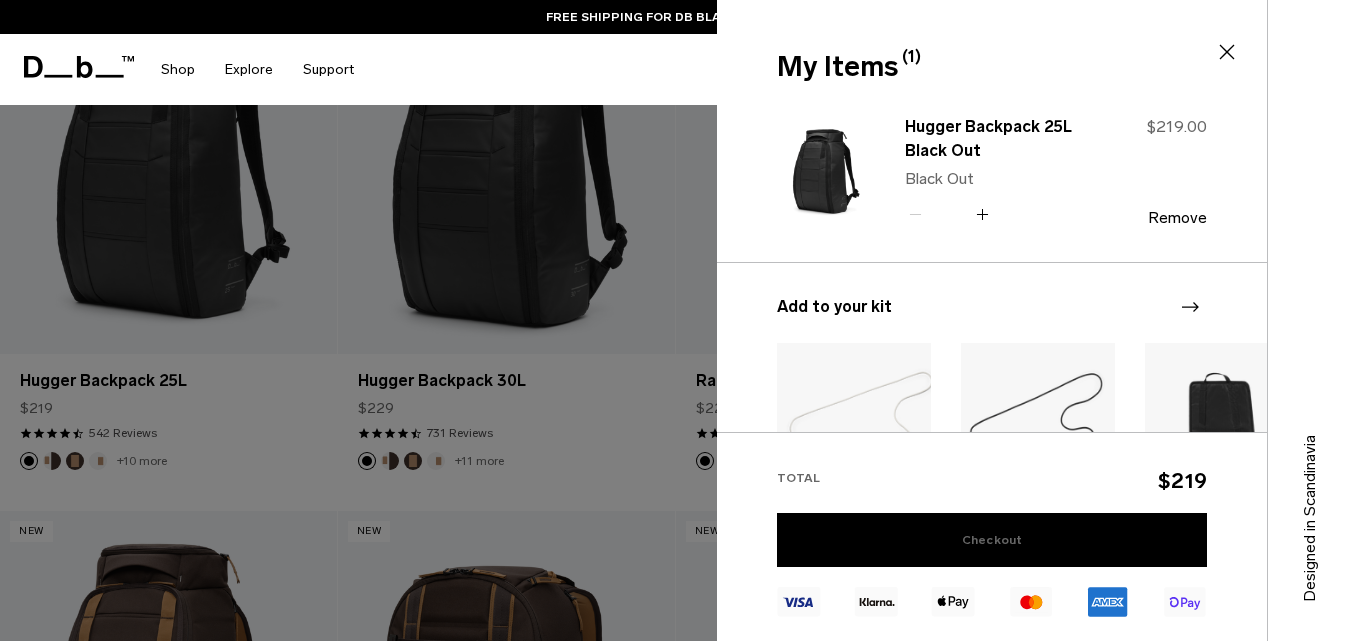 click on "Checkout" at bounding box center (992, 540) 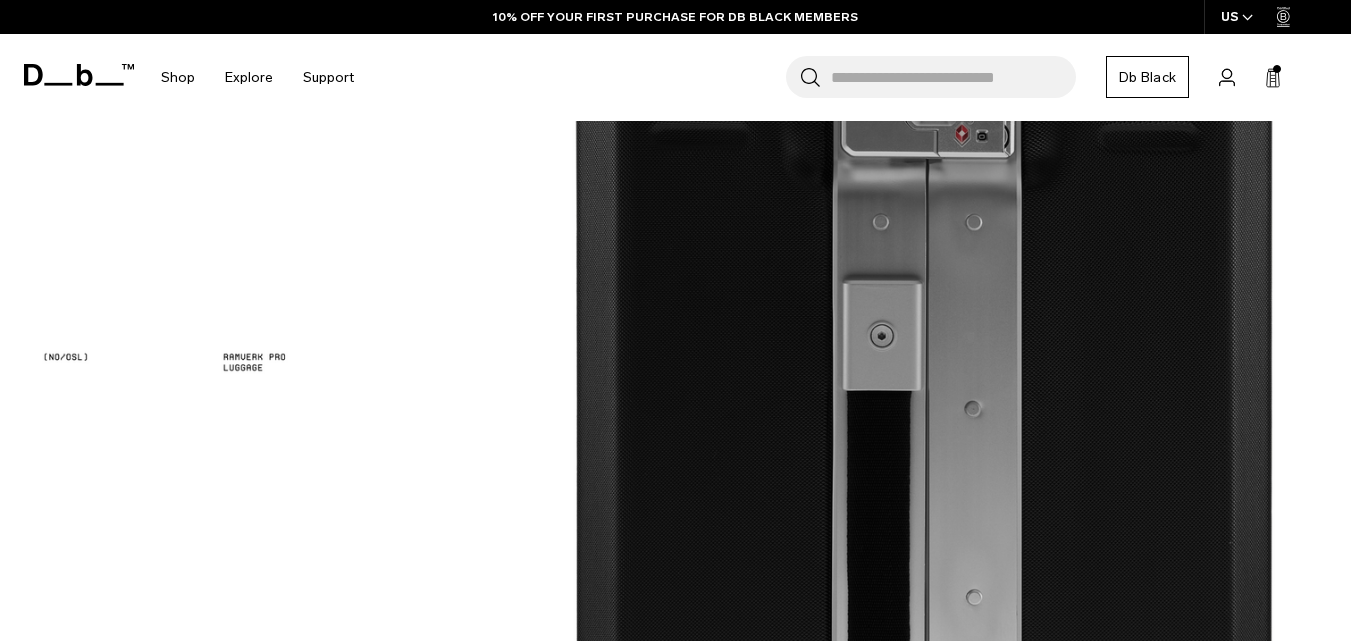 scroll, scrollTop: 1985, scrollLeft: 0, axis: vertical 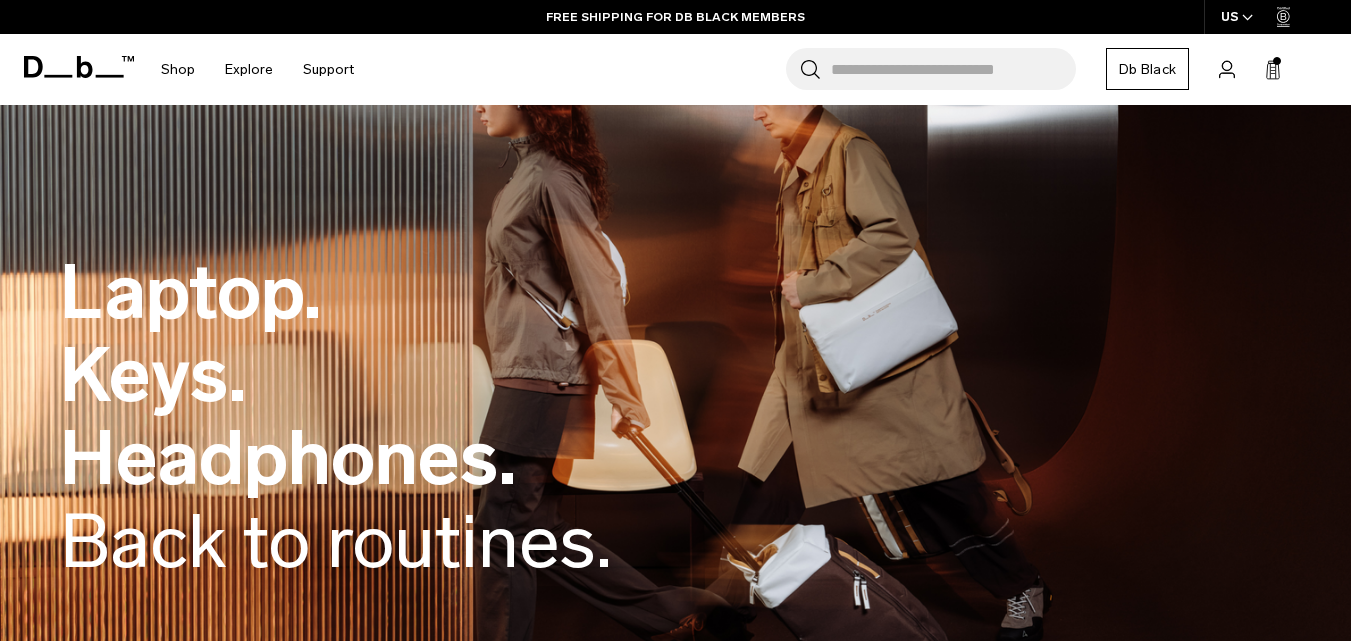 click on "Search for Bags, Luggage..." at bounding box center (953, 69) 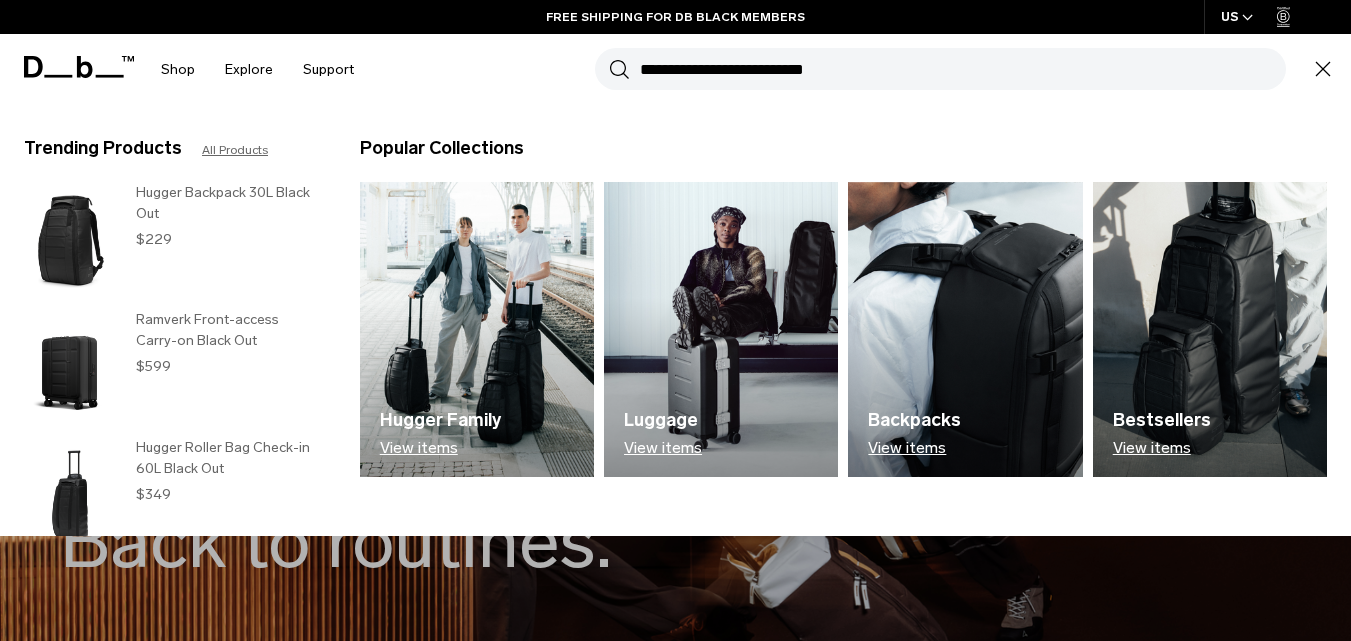 click on "Search for Bags, Luggage..." at bounding box center (963, 69) 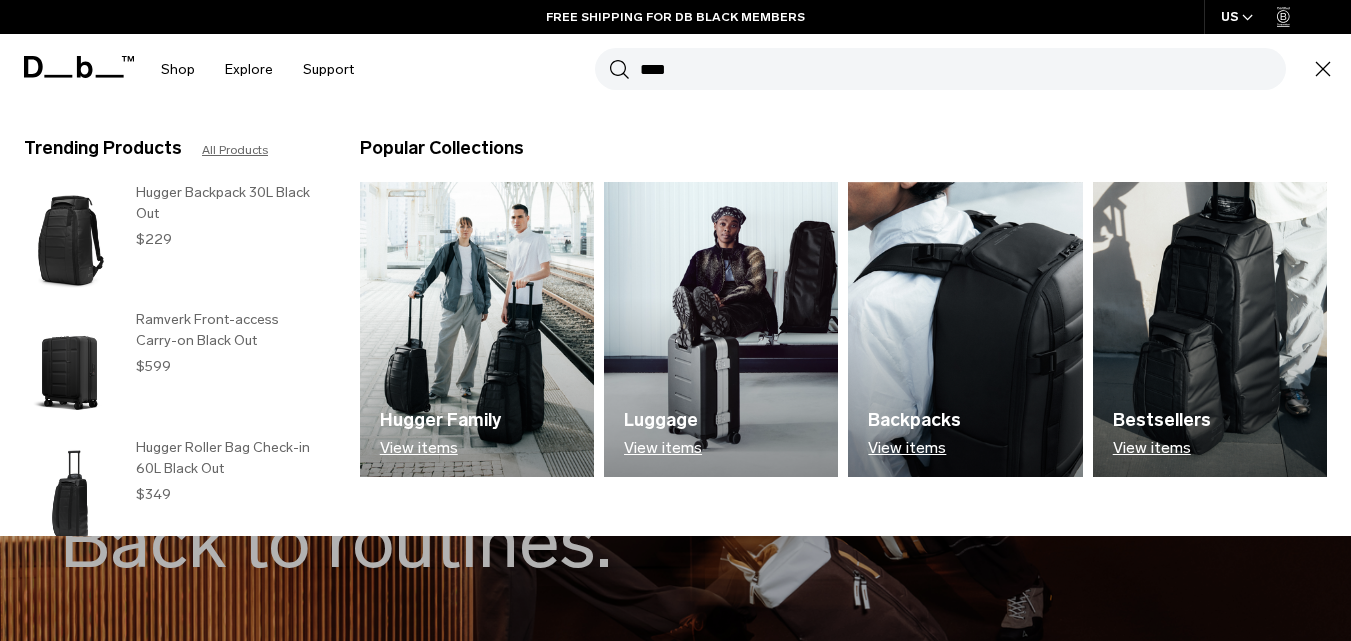 type on "****" 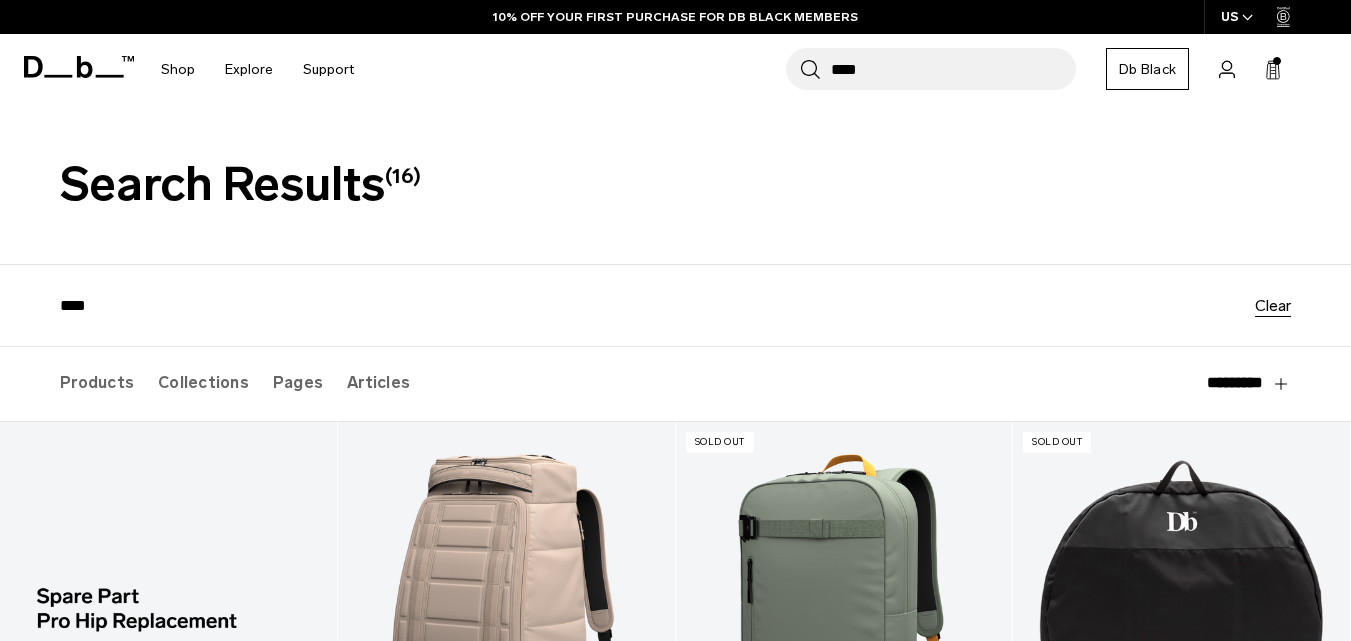 scroll, scrollTop: 0, scrollLeft: 0, axis: both 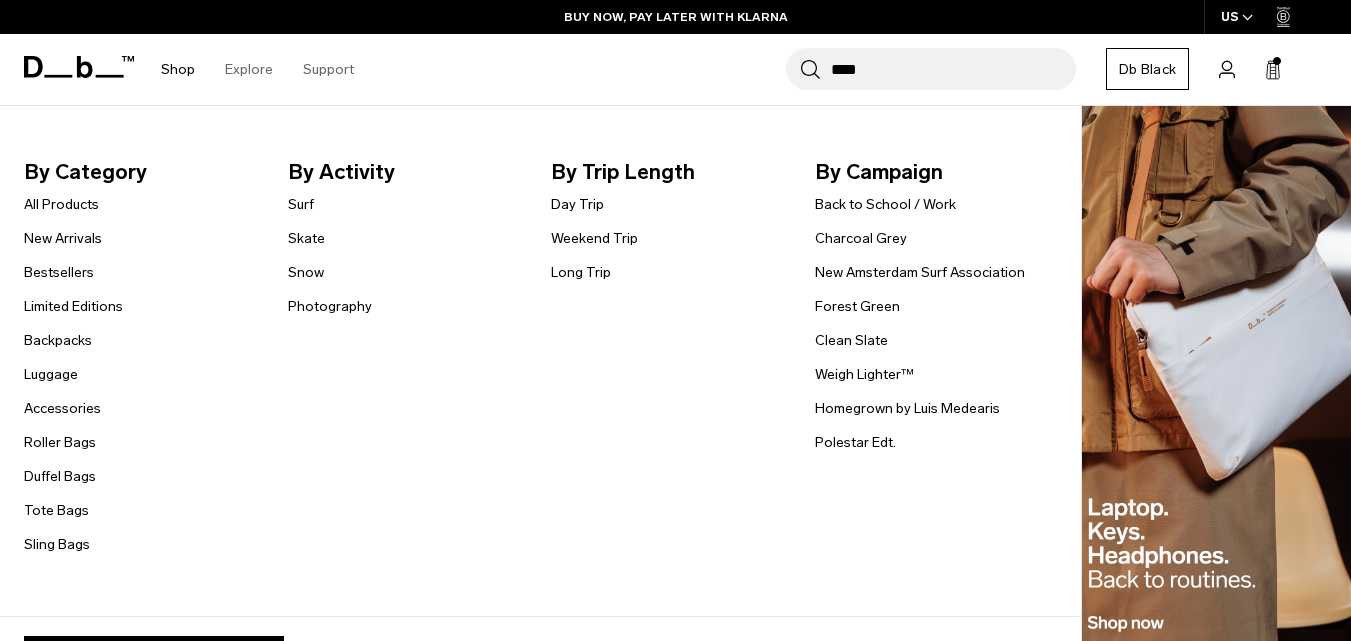 drag, startPoint x: 36, startPoint y: 412, endPoint x: 711, endPoint y: 175, distance: 715.39777 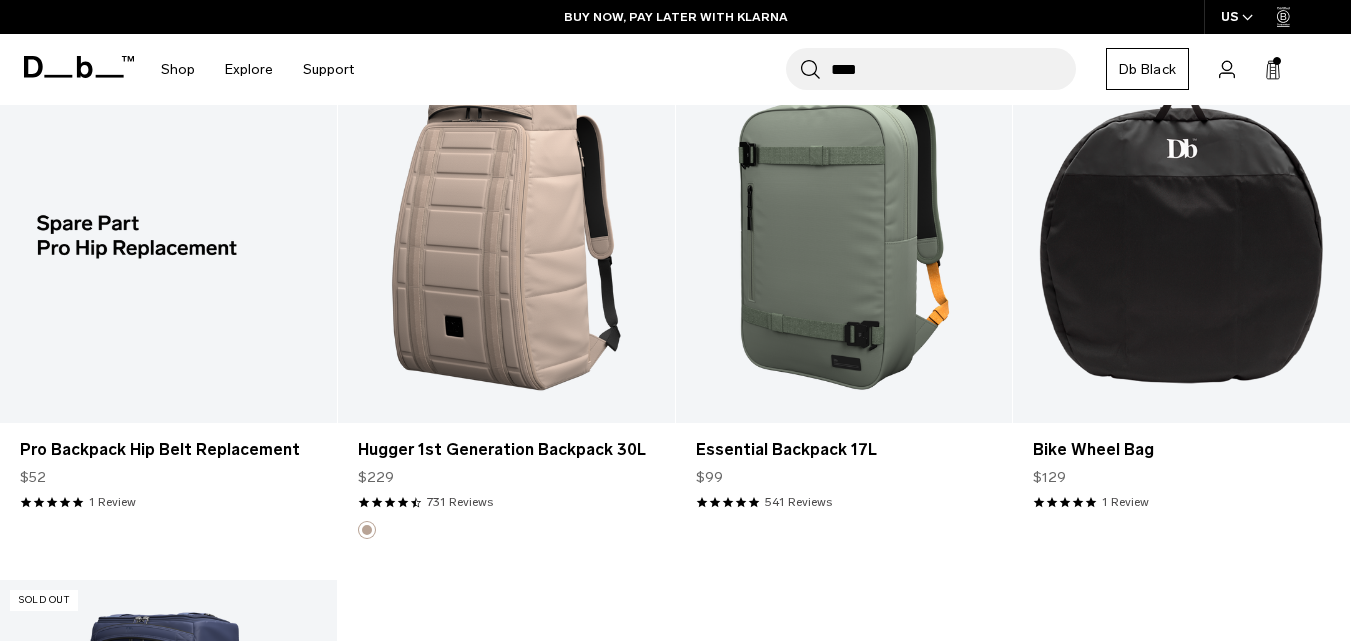 scroll, scrollTop: 400, scrollLeft: 0, axis: vertical 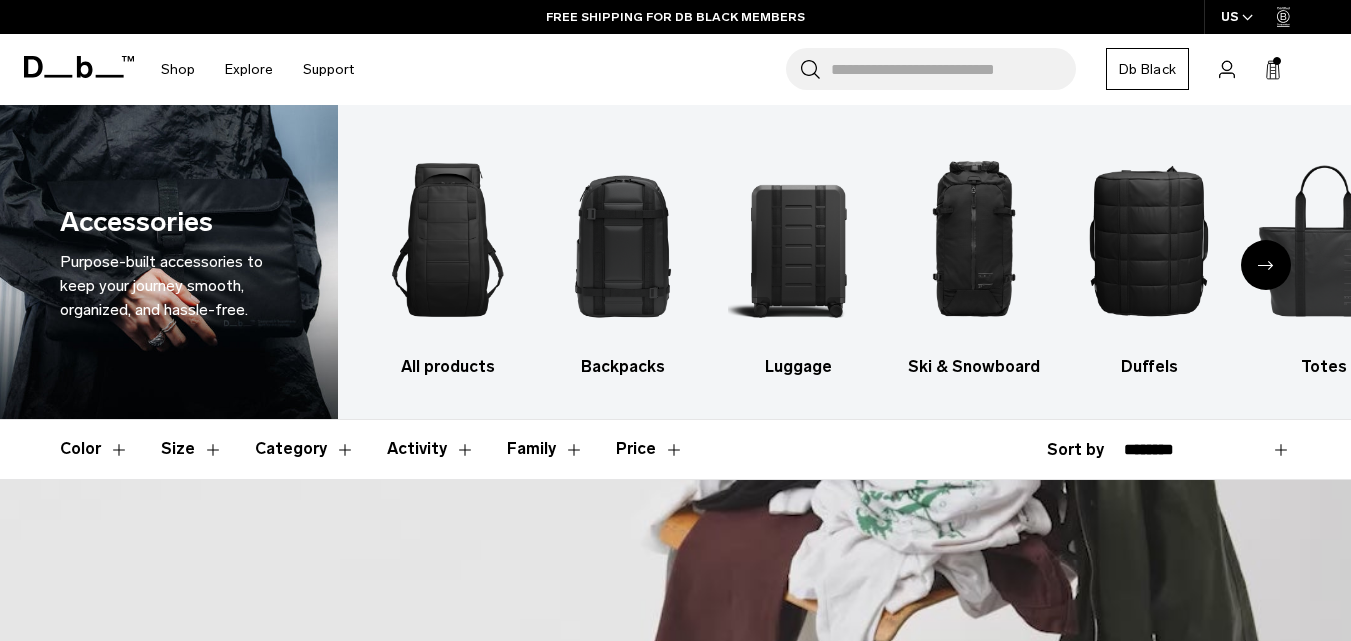 click on "**********" at bounding box center [1207, 450] 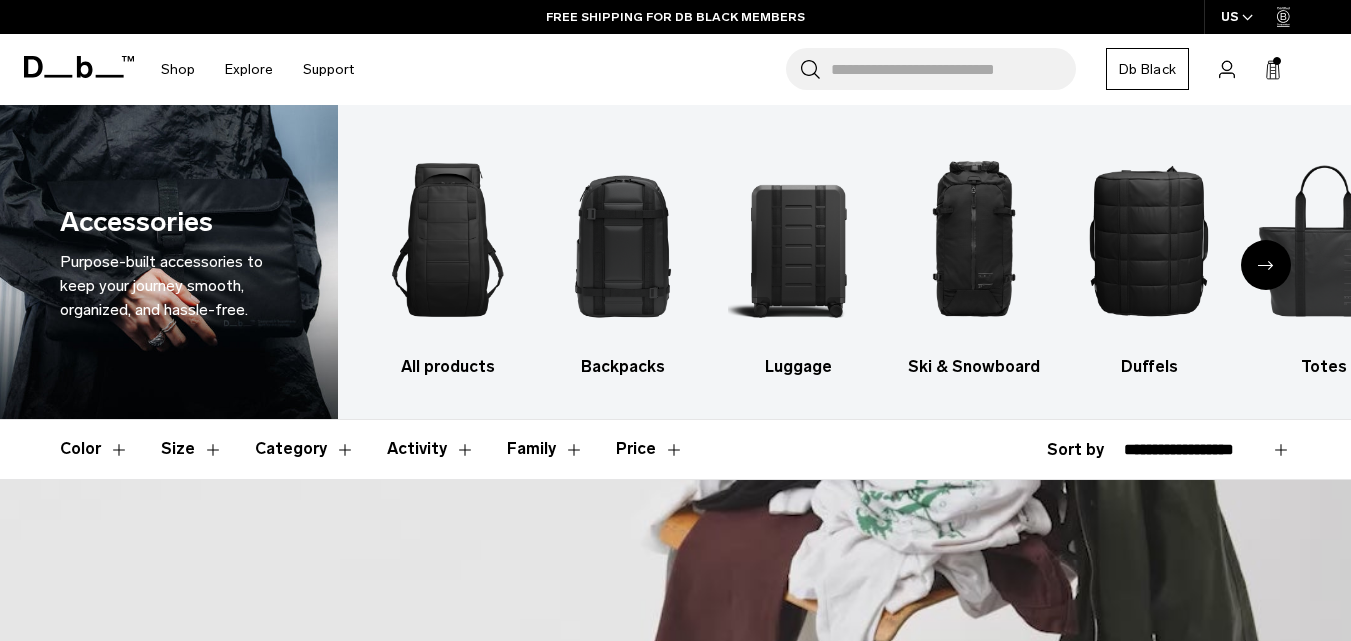 click on "**********" at bounding box center (1207, 450) 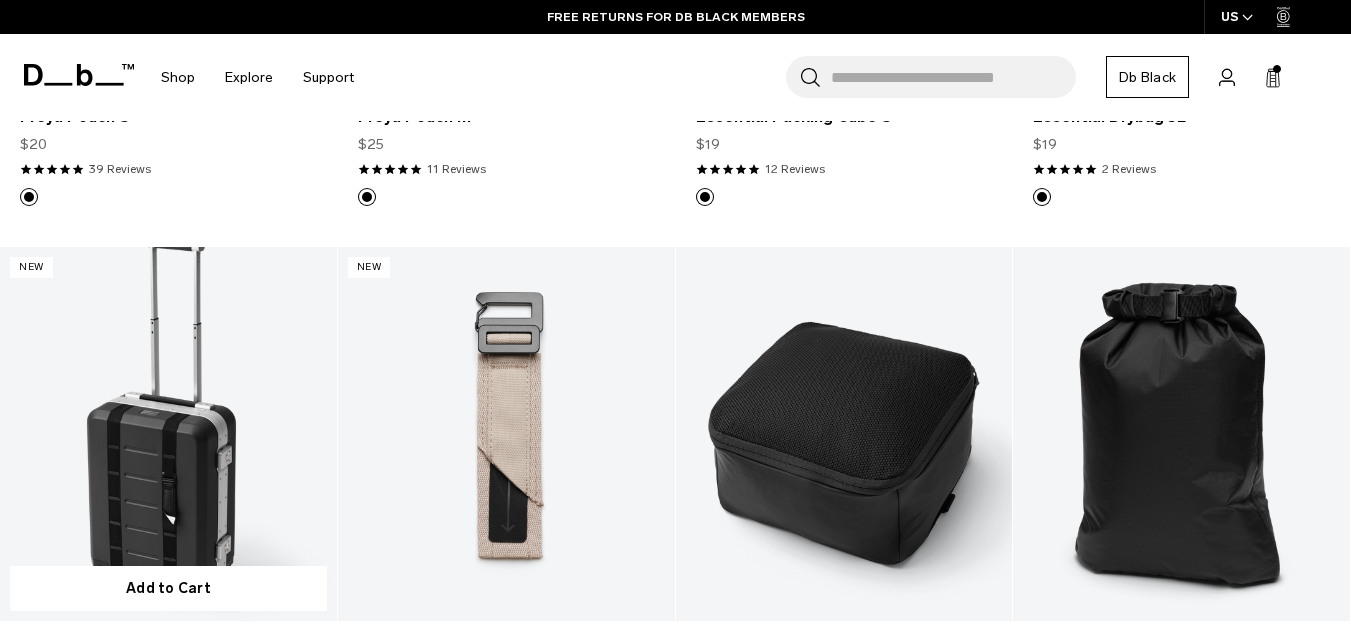 scroll, scrollTop: 700, scrollLeft: 0, axis: vertical 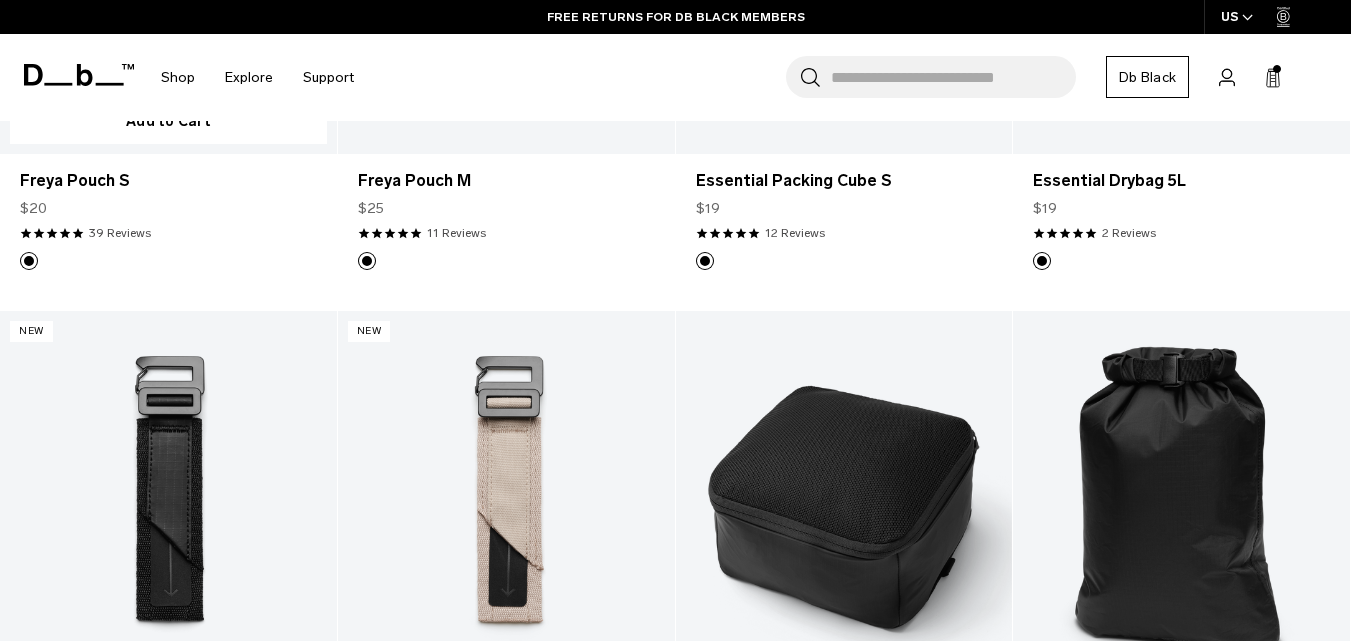 click on "Freya Pouch S
$20
4.8 star rating      39 Reviews" at bounding box center [168, 203] 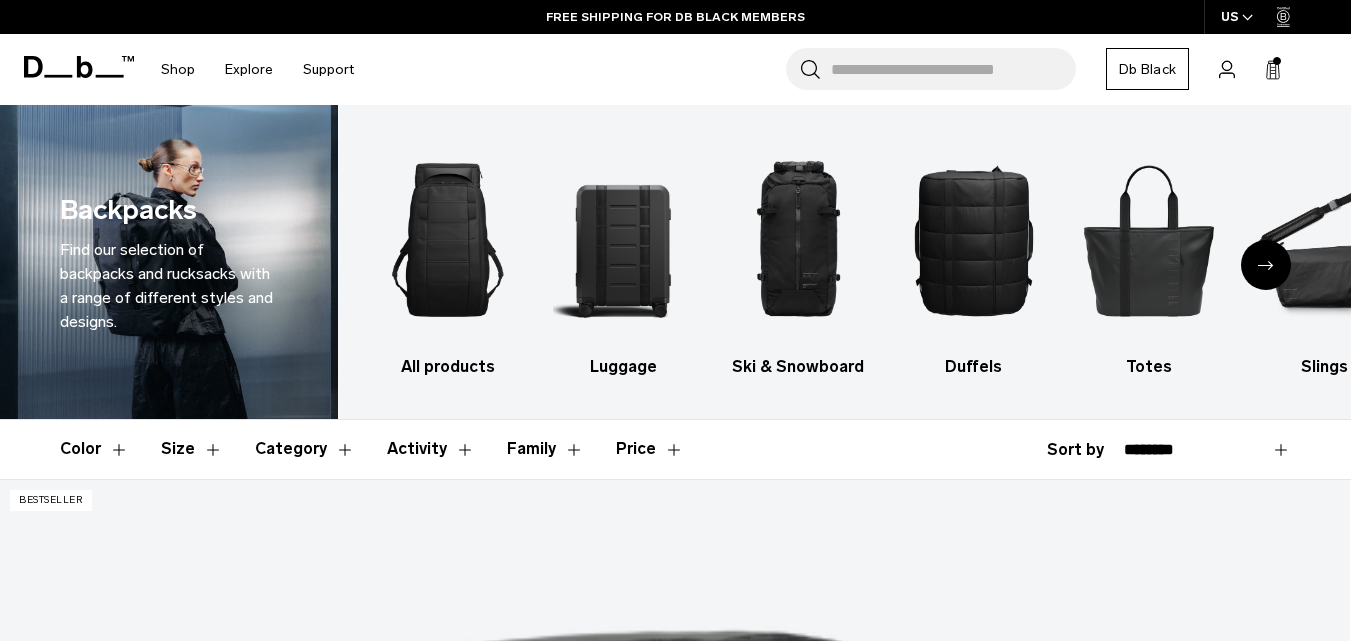 scroll, scrollTop: 0, scrollLeft: 0, axis: both 